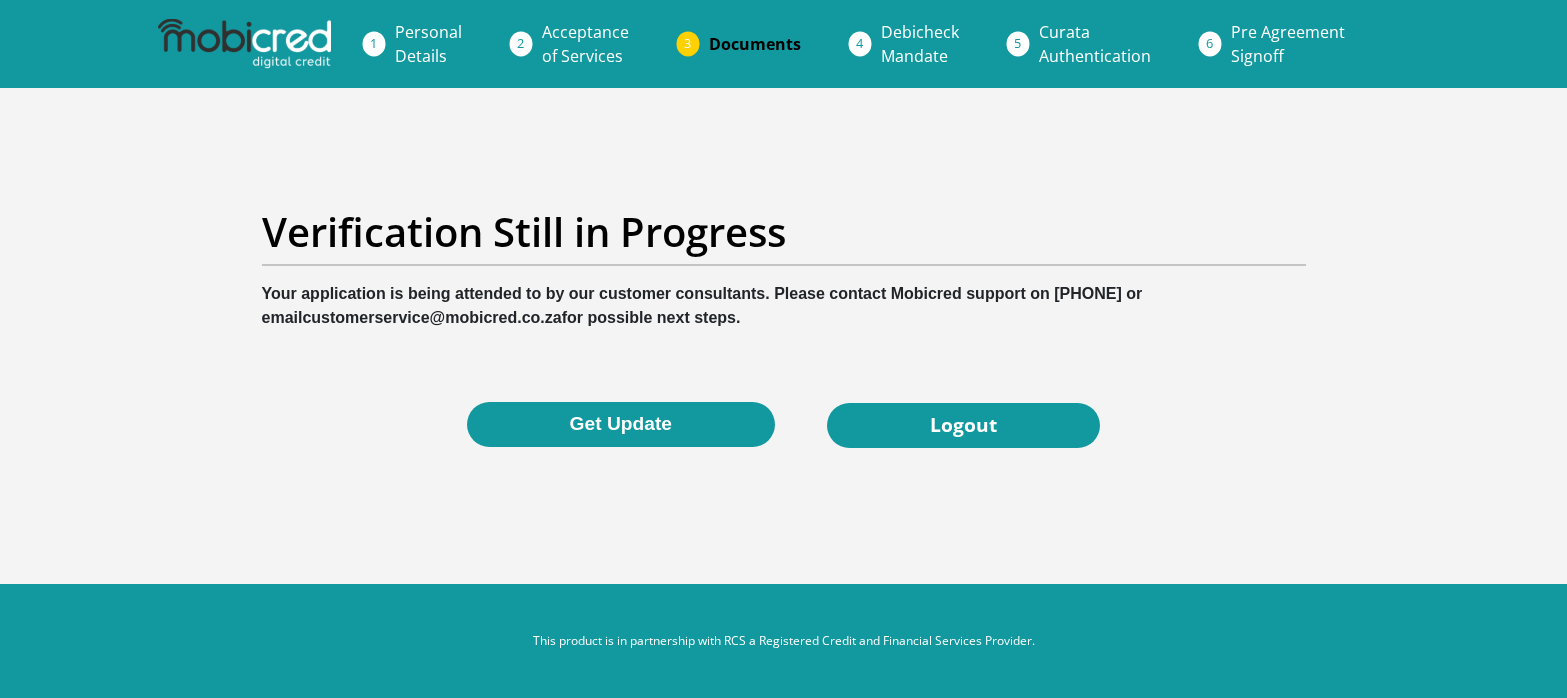 scroll, scrollTop: 0, scrollLeft: 0, axis: both 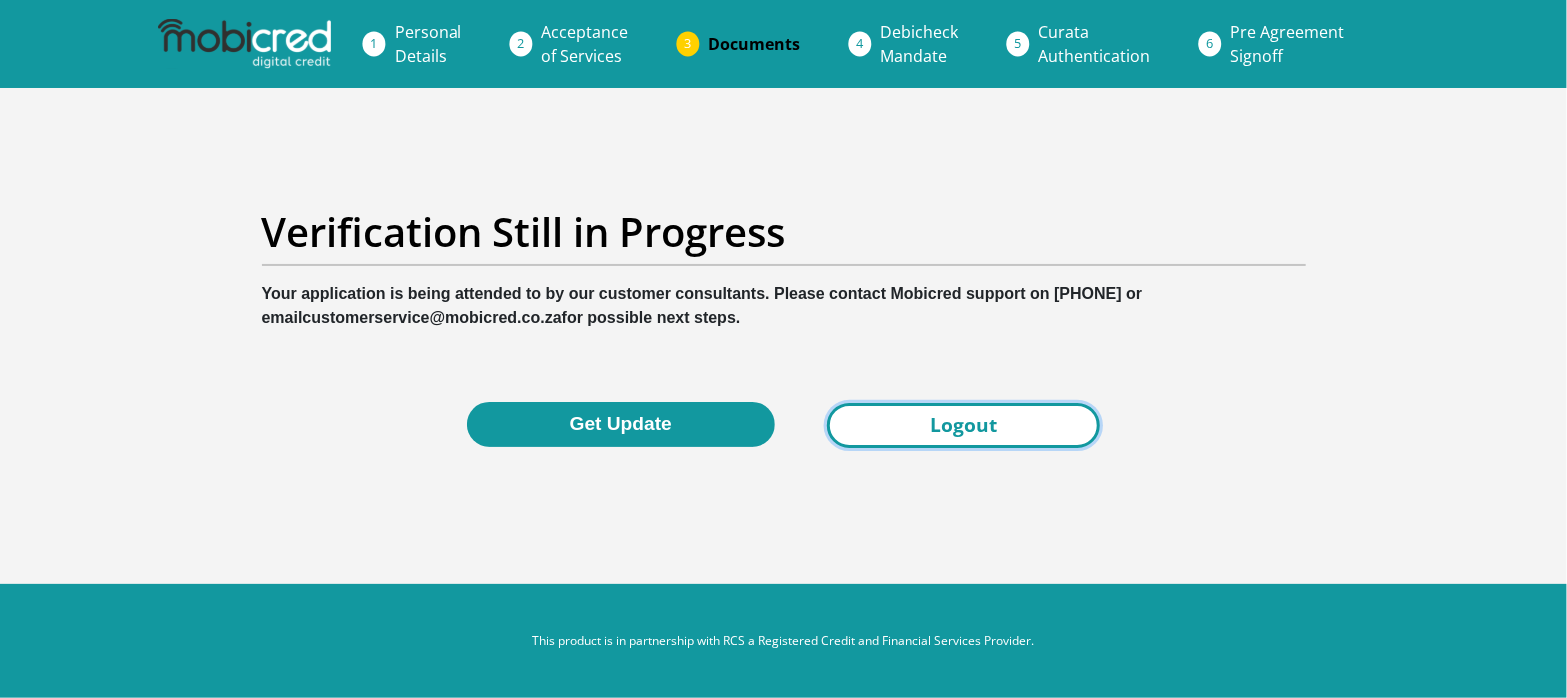 click on "Logout" at bounding box center [963, 425] 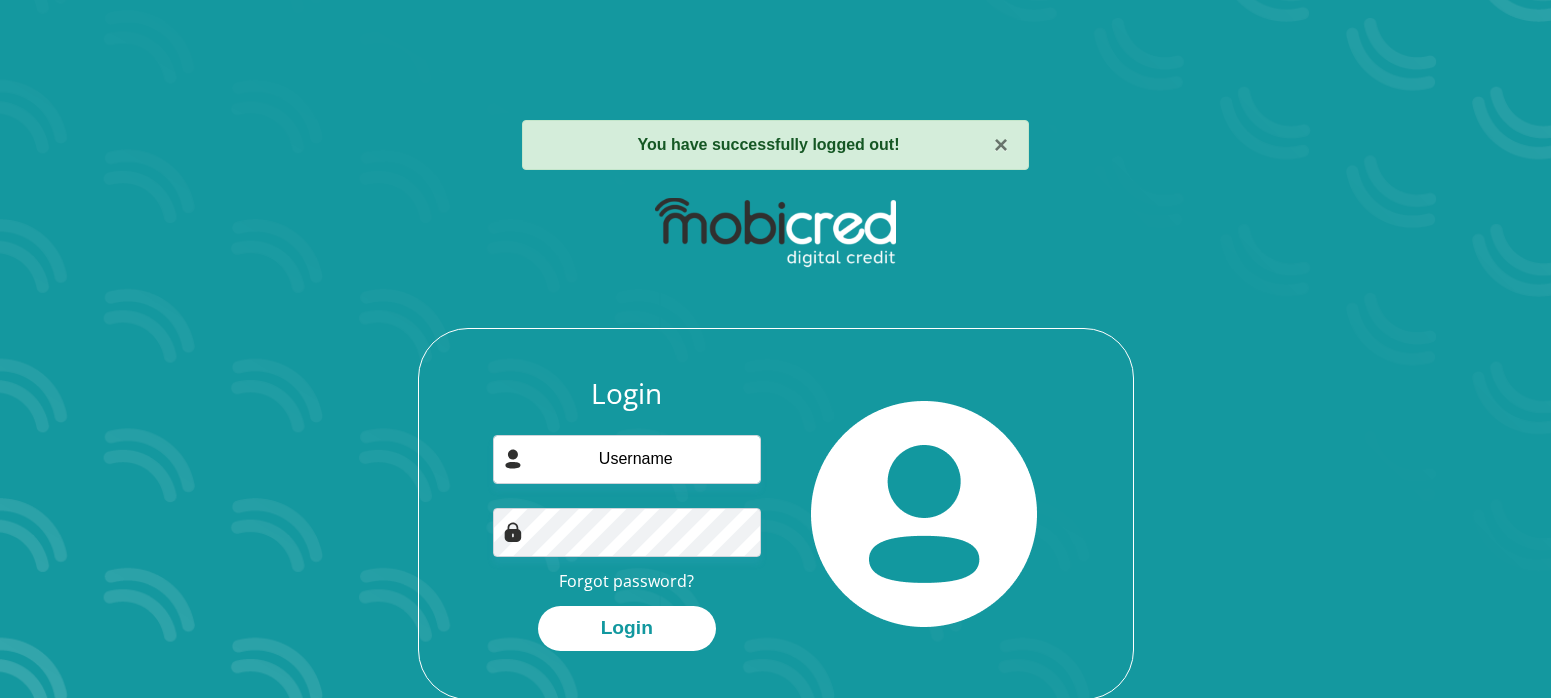 scroll, scrollTop: 0, scrollLeft: 0, axis: both 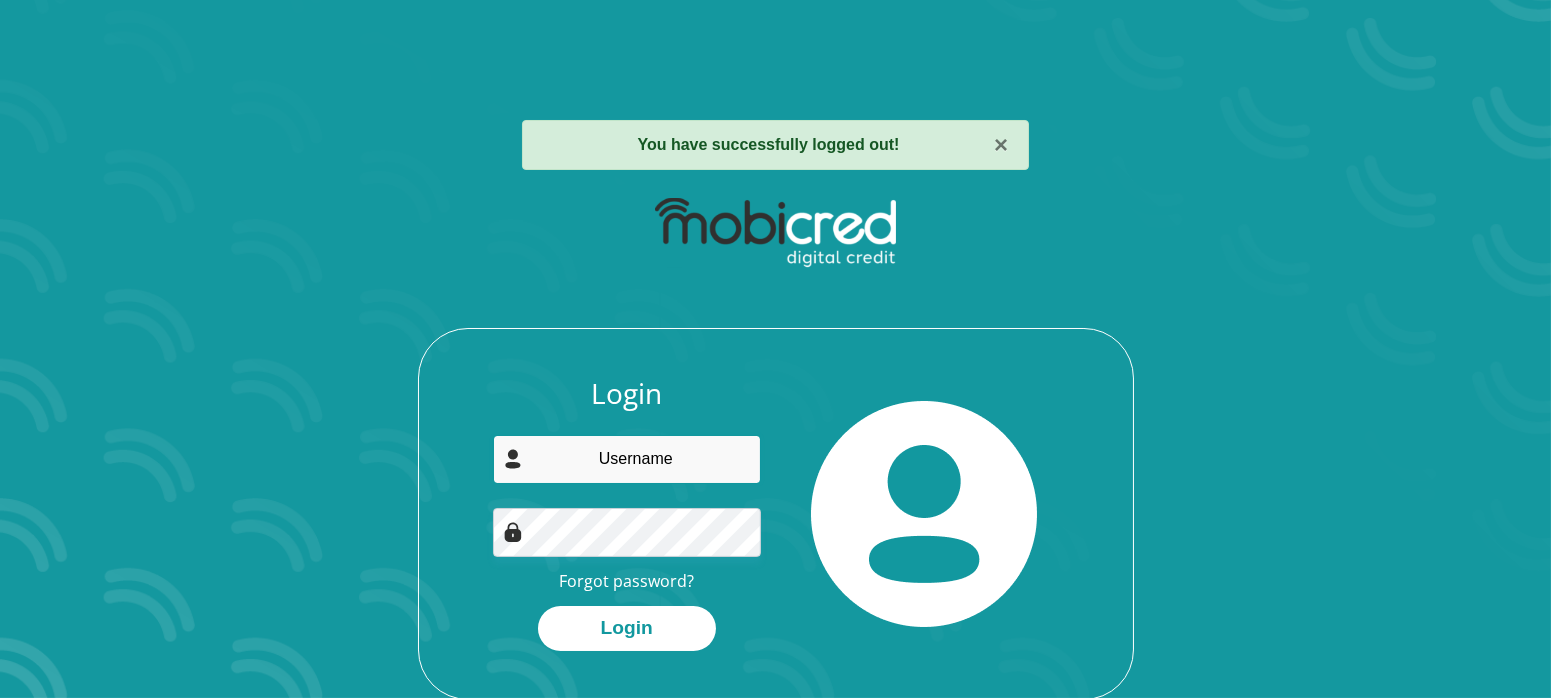 click at bounding box center (627, 459) 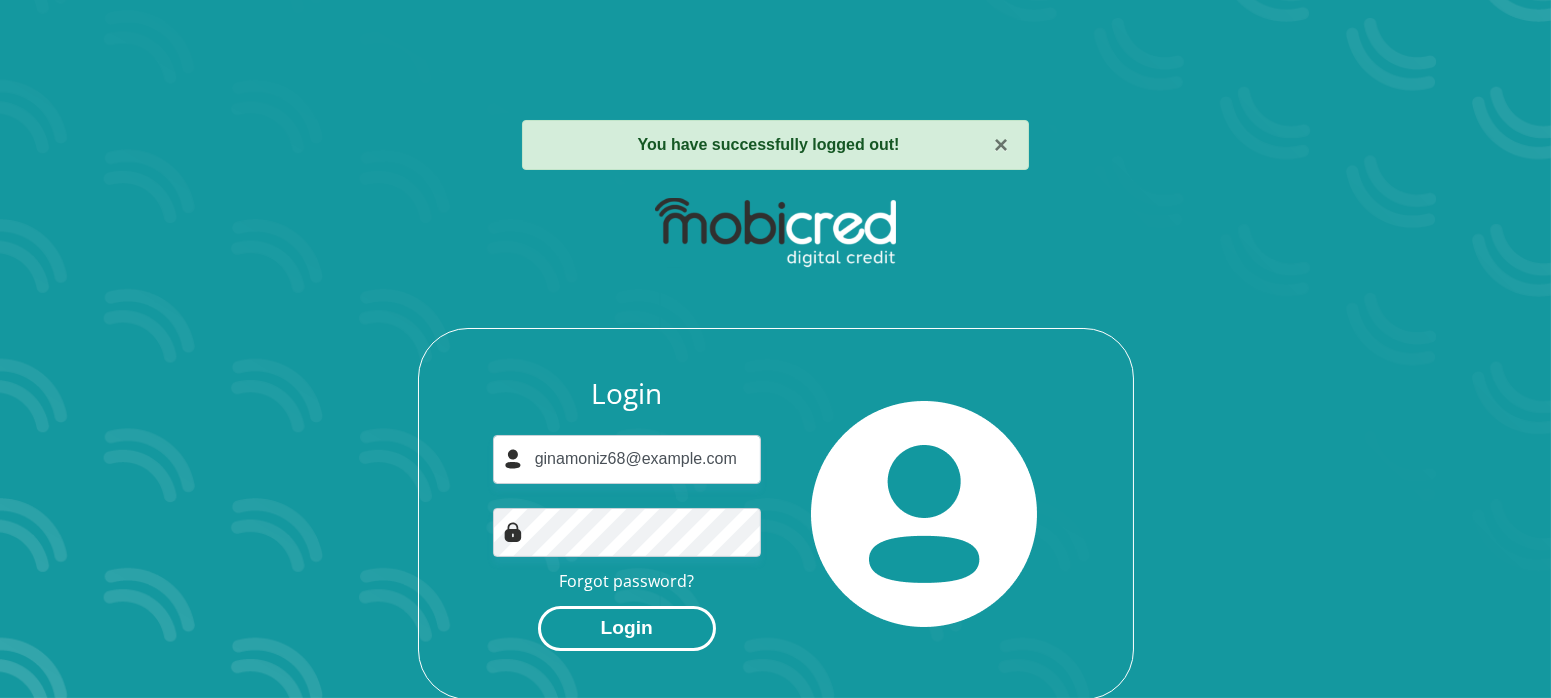 click on "Login" at bounding box center (627, 628) 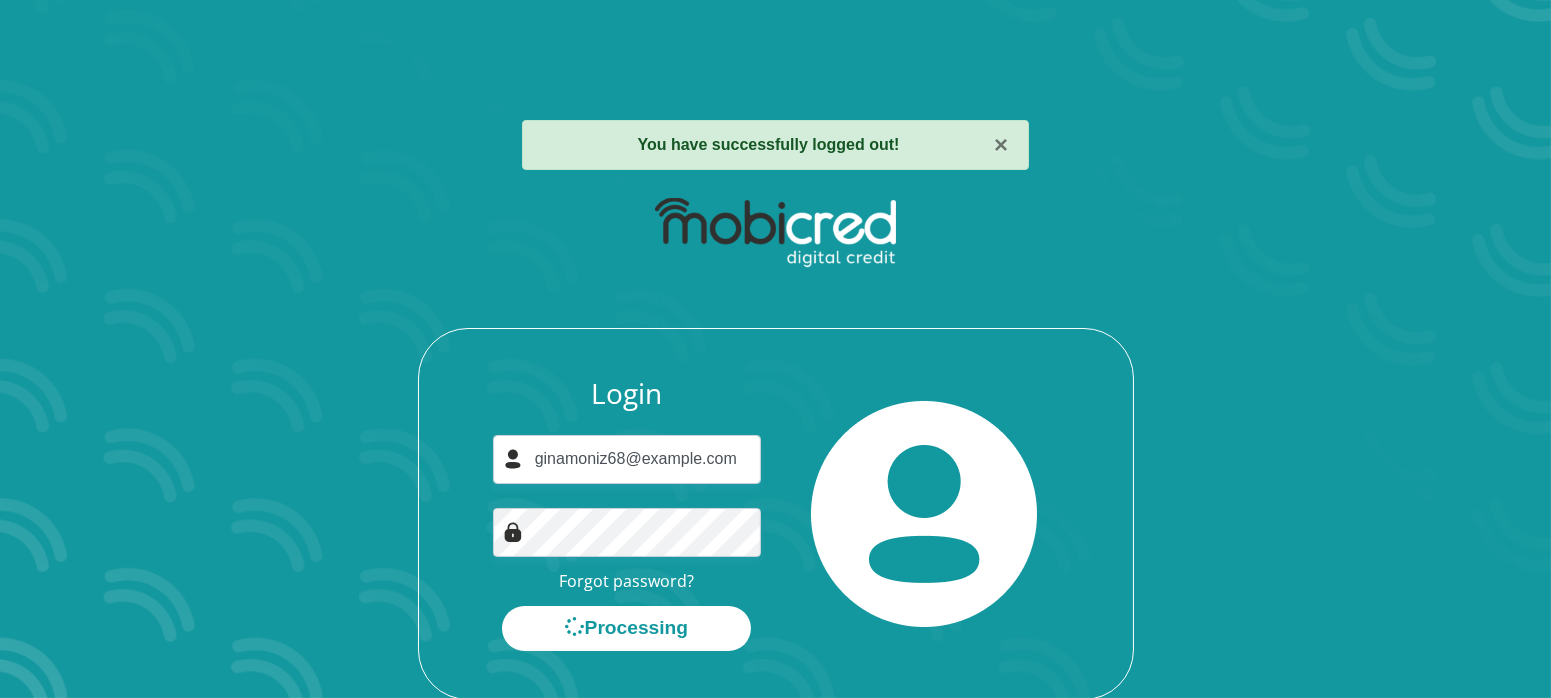scroll, scrollTop: 0, scrollLeft: 0, axis: both 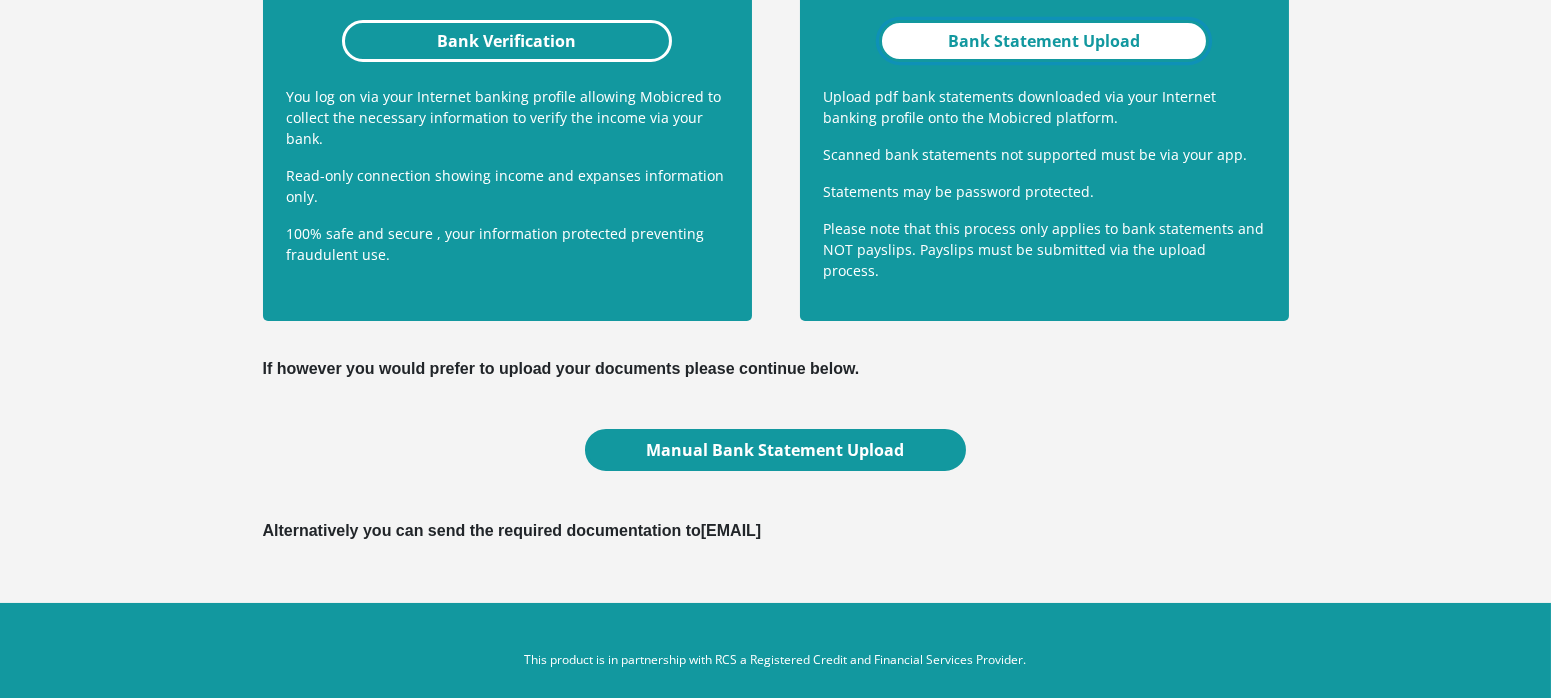 click on "Bank Statement Upload" at bounding box center [1044, 41] 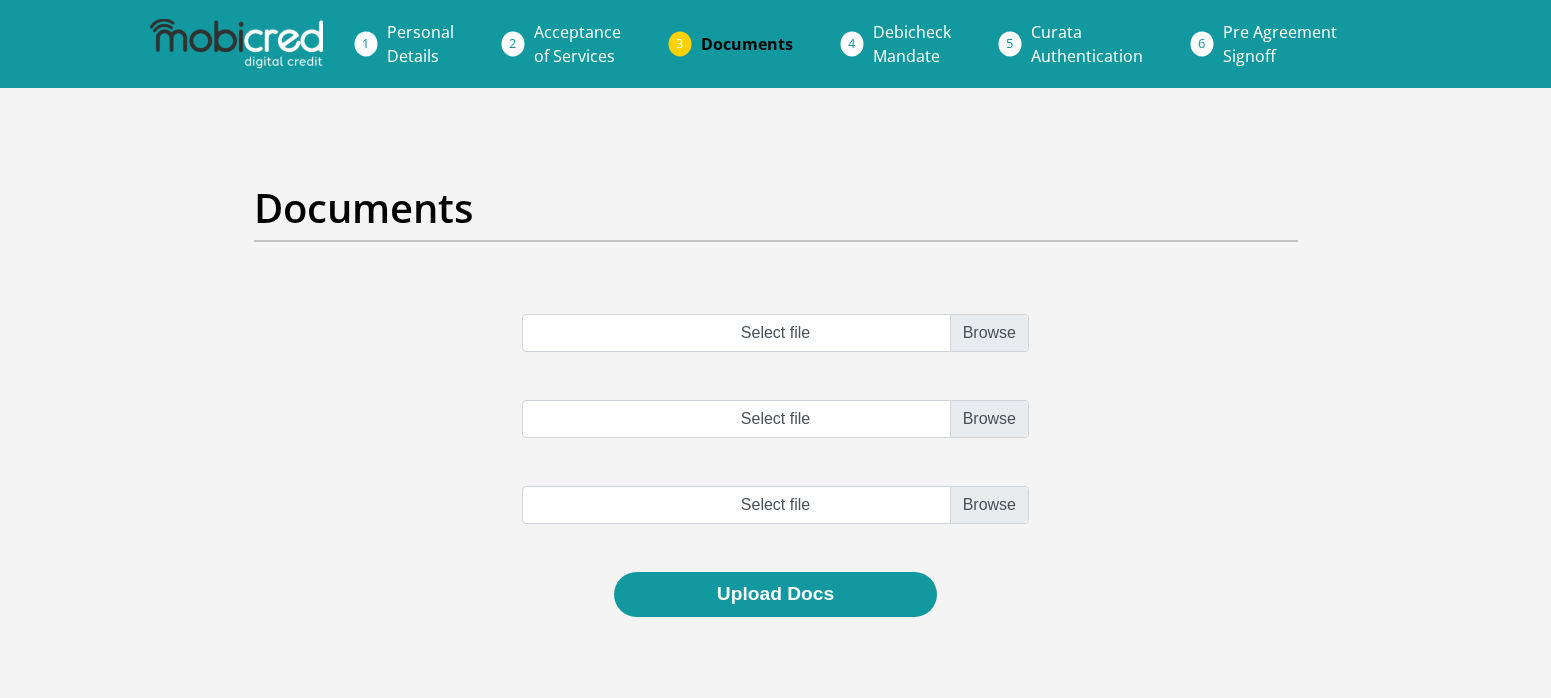 scroll, scrollTop: 0, scrollLeft: 0, axis: both 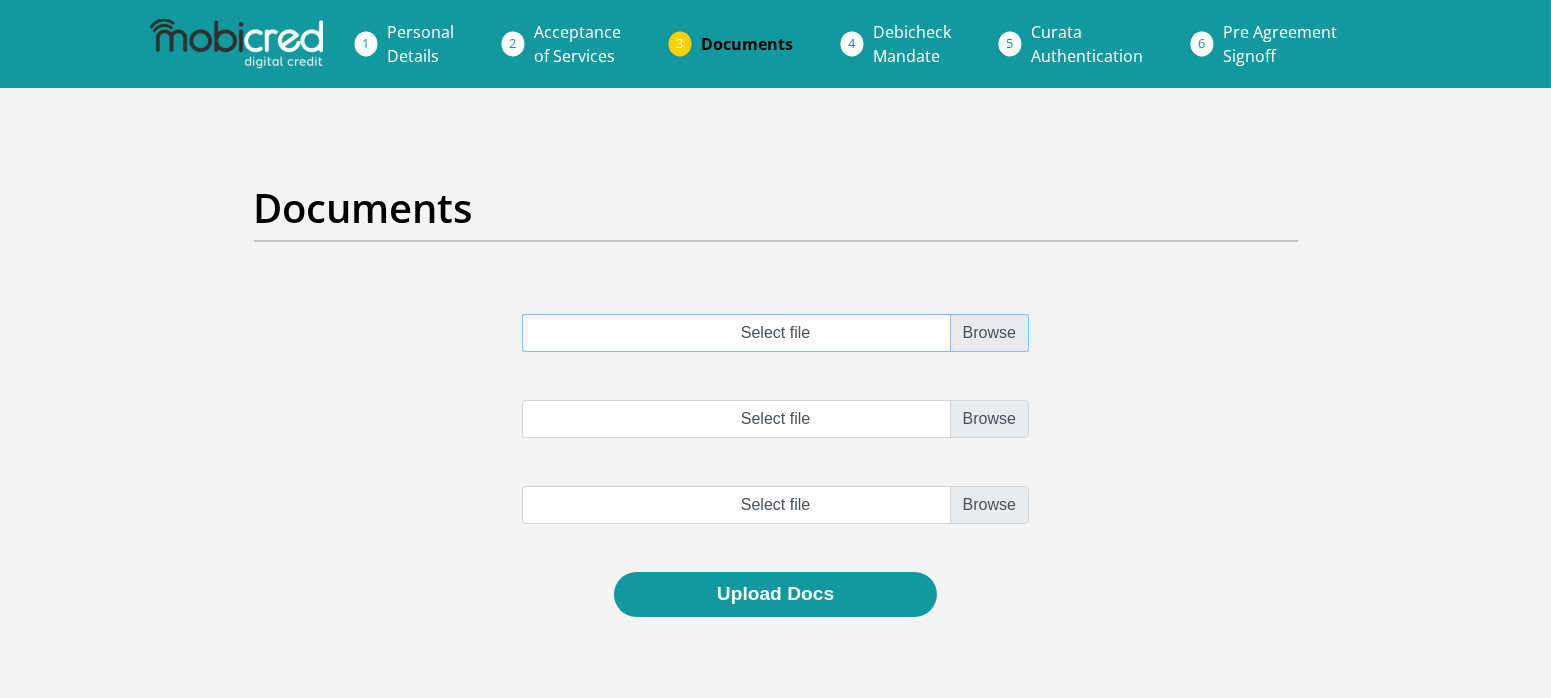 click on "Select file" at bounding box center [775, 333] 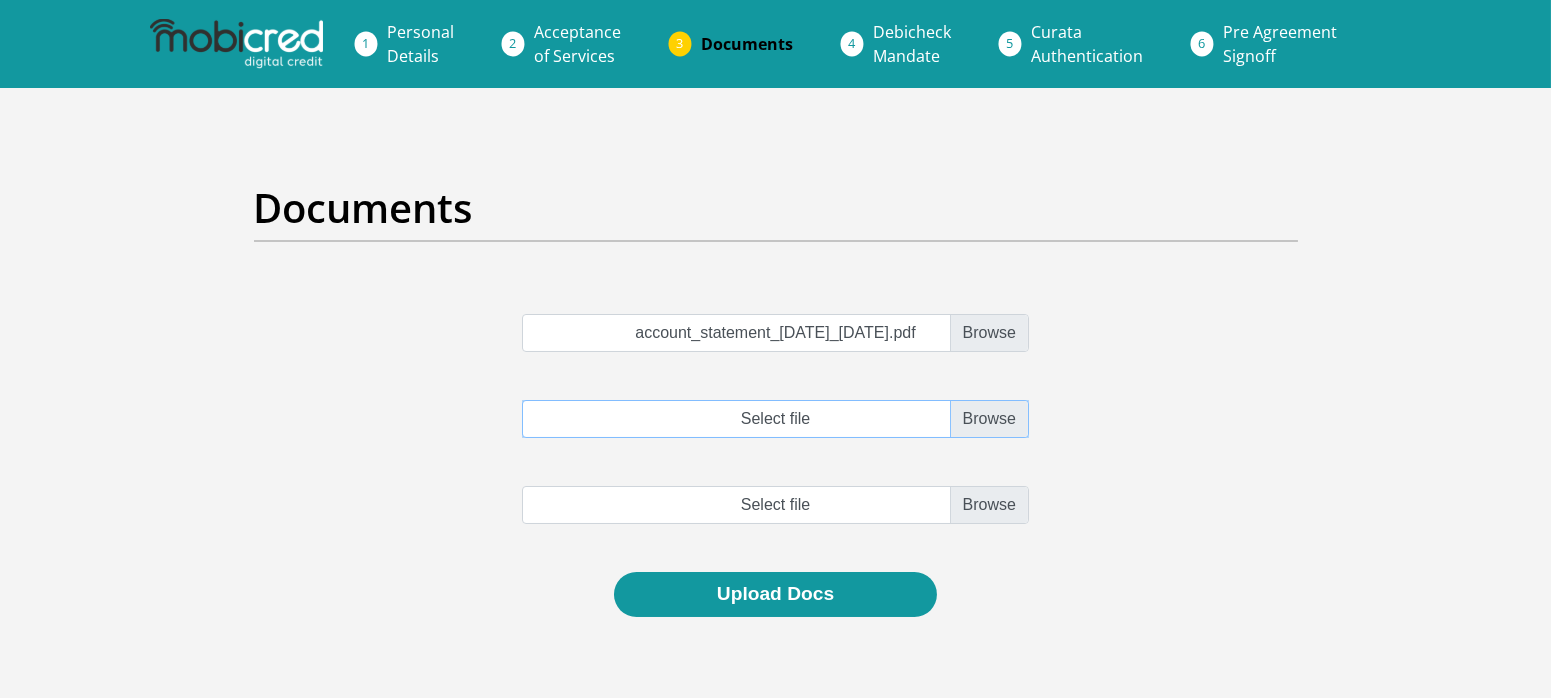 click on "Select file" at bounding box center [775, 419] 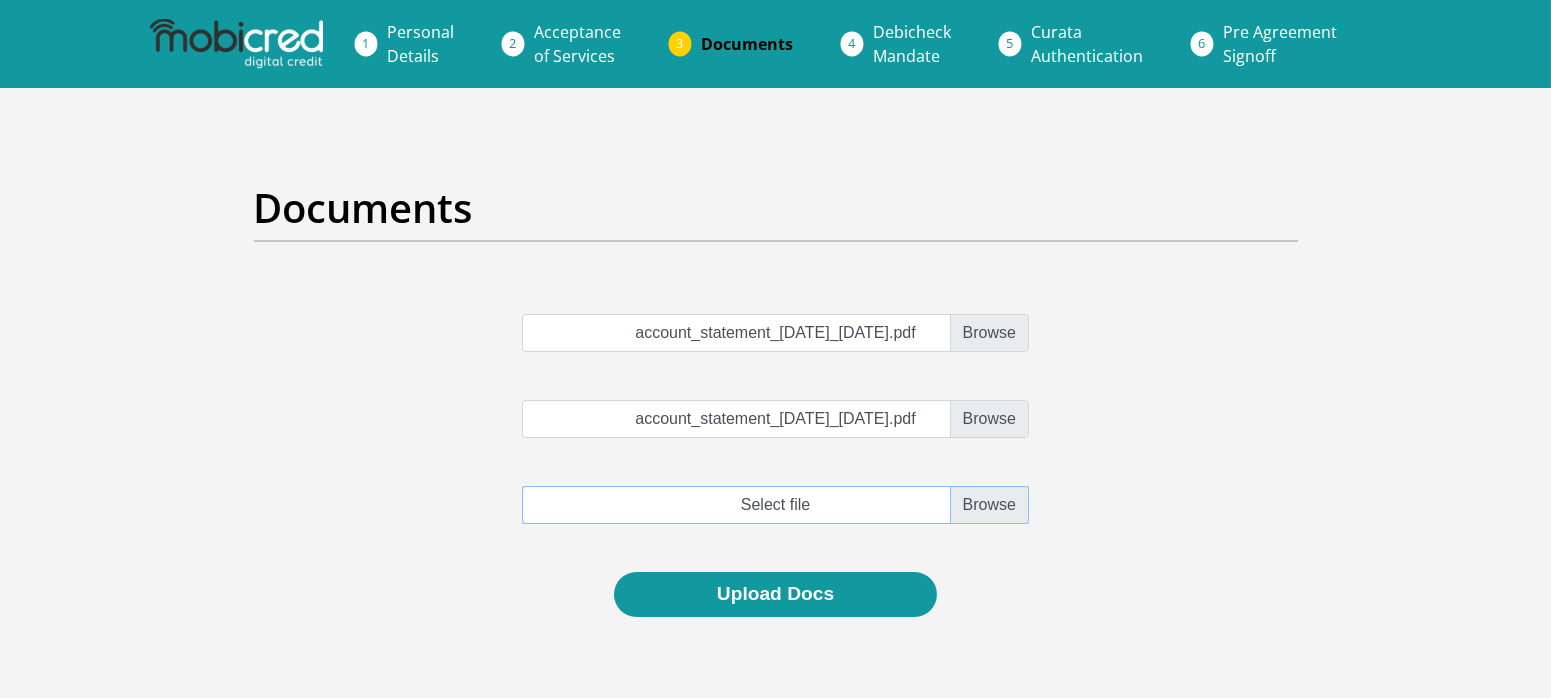 click at bounding box center [775, 505] 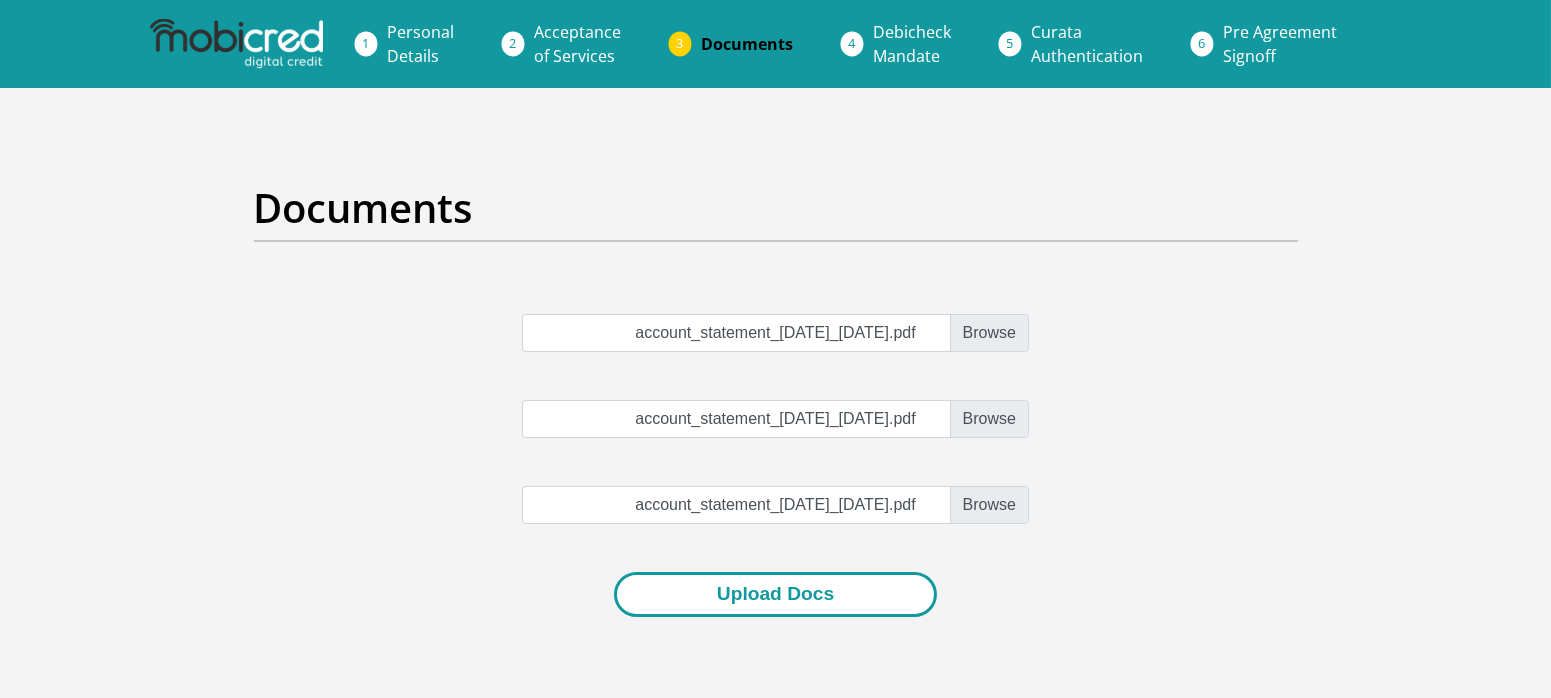 click on "Upload Docs" at bounding box center [775, 594] 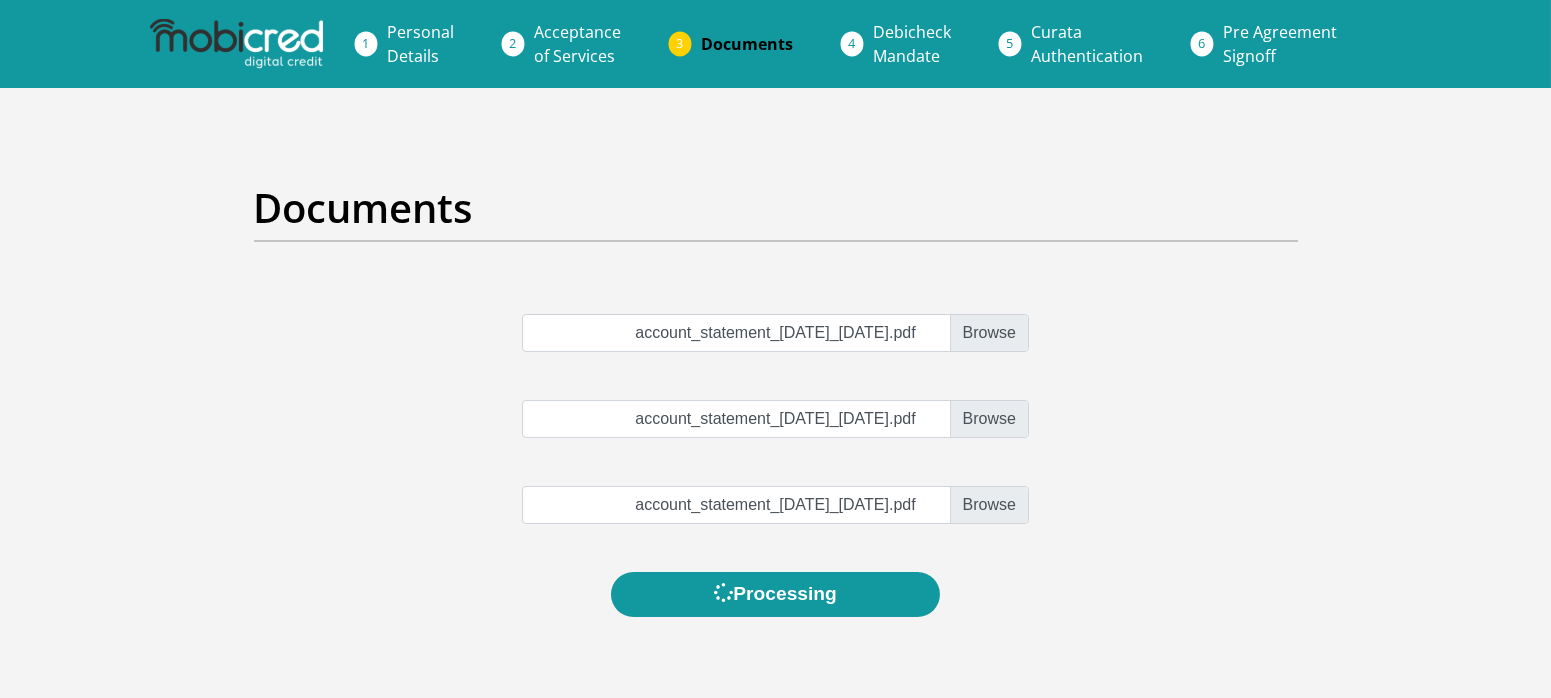 scroll, scrollTop: 0, scrollLeft: 0, axis: both 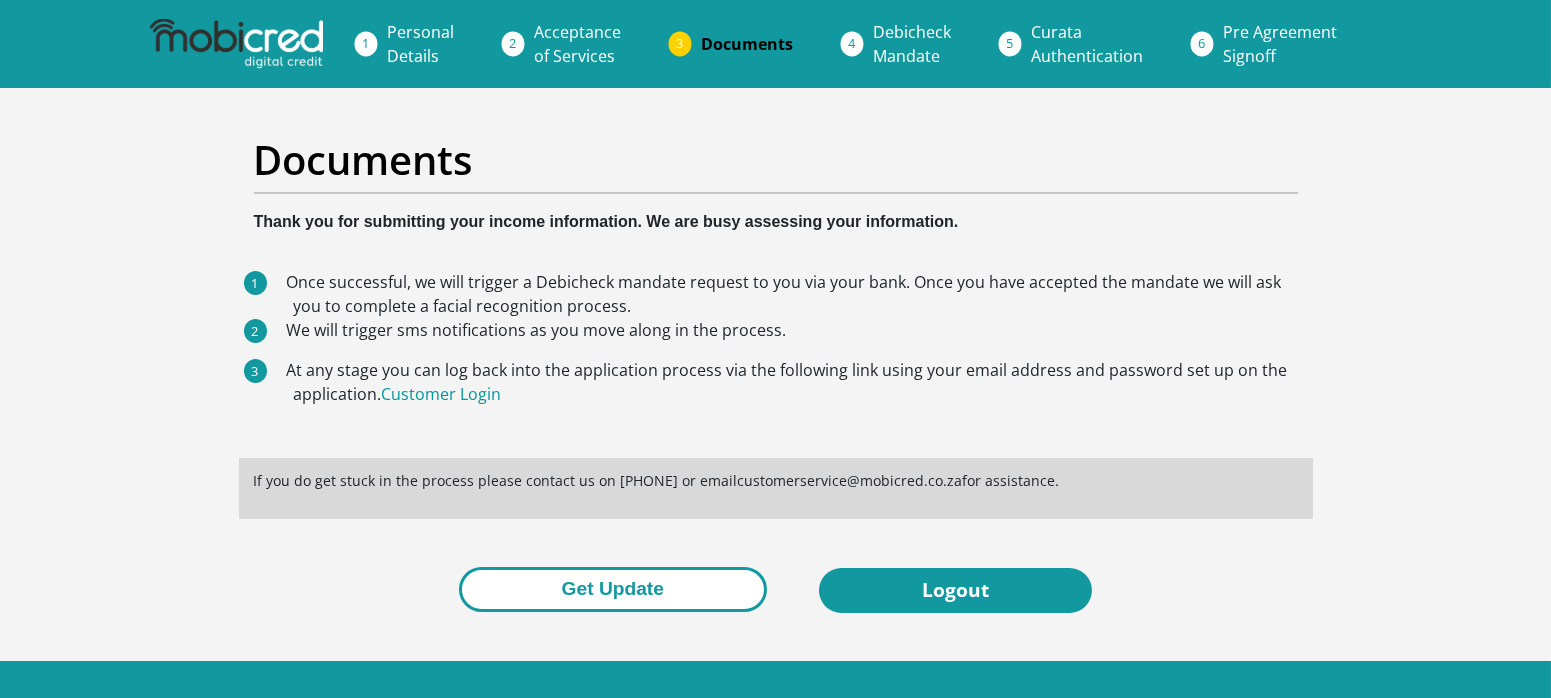 click on "Get Update" at bounding box center (613, 589) 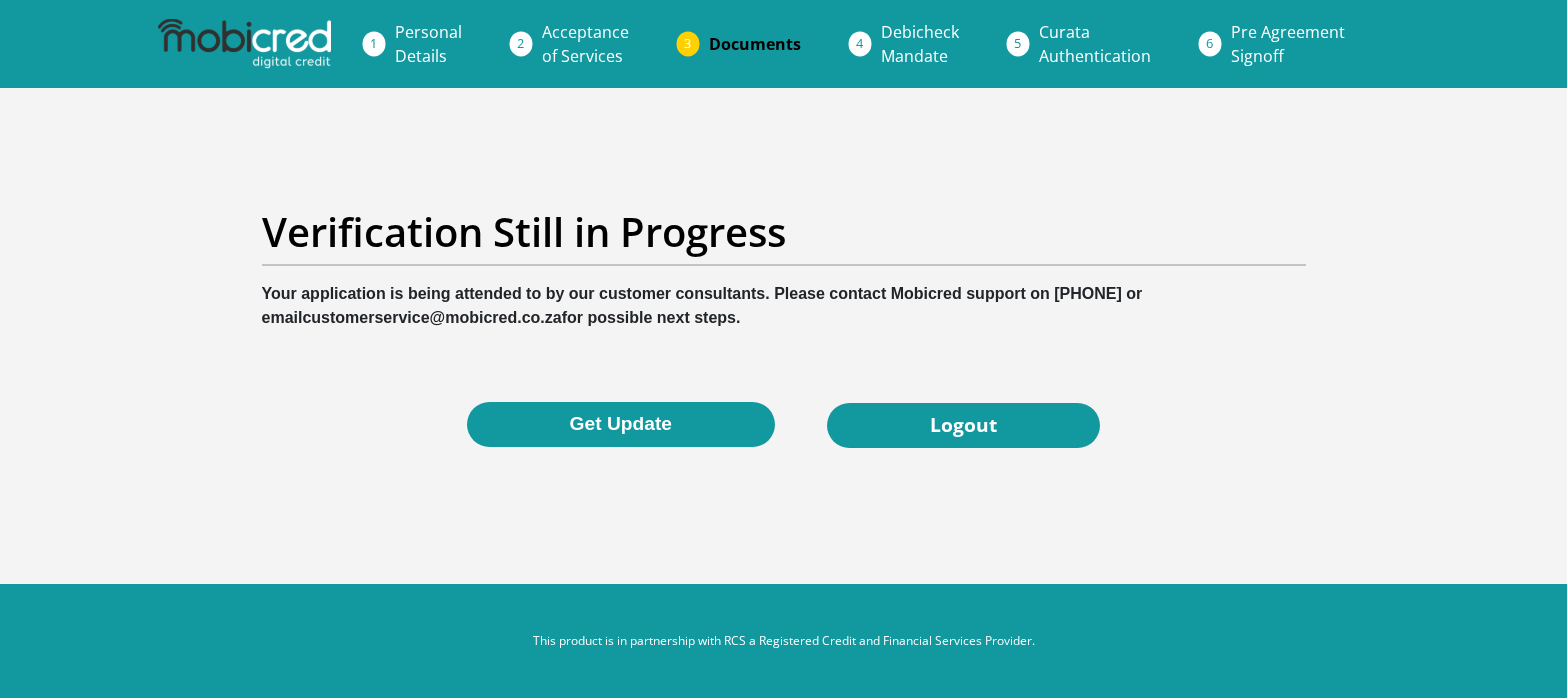 scroll, scrollTop: 0, scrollLeft: 0, axis: both 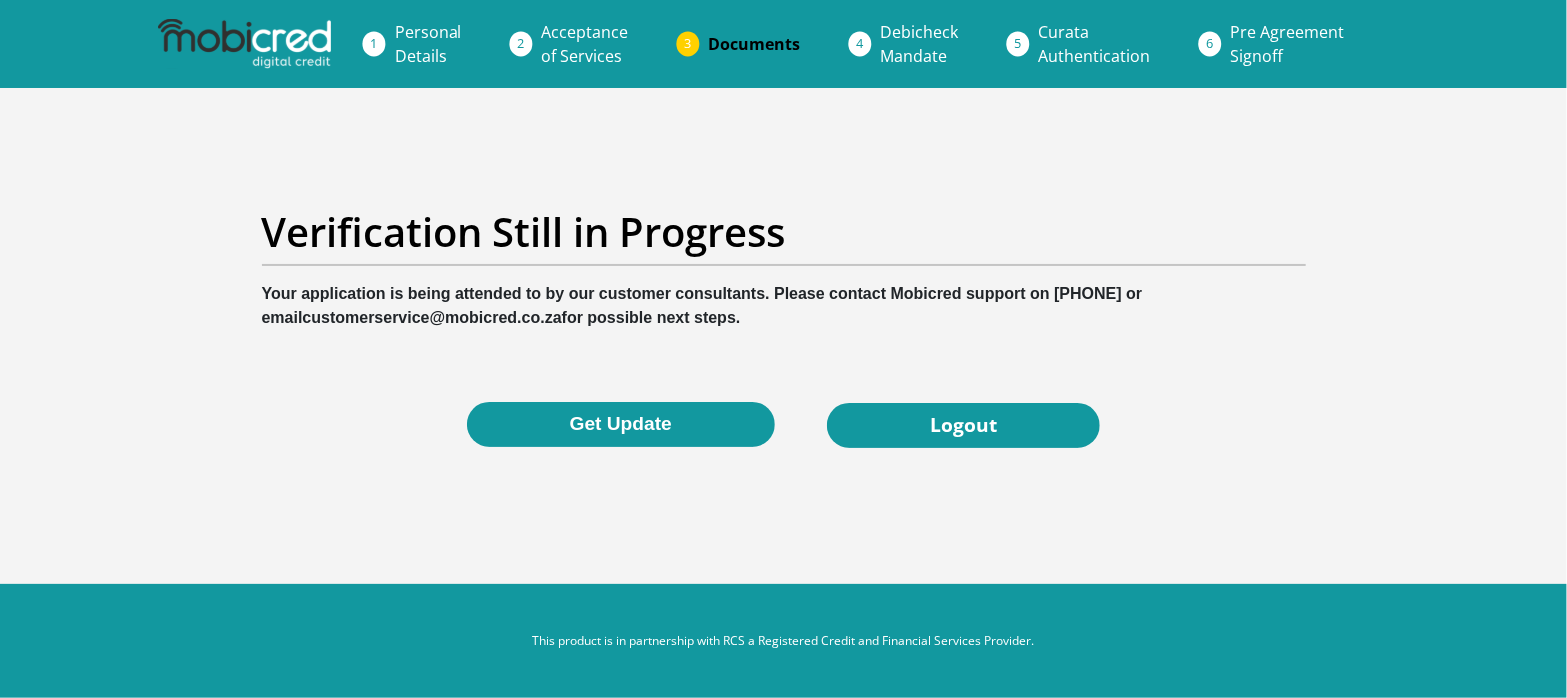 click on "Verification Still in Progress
Your application is being attended to by our customer consultants. Please contact Mobicred support on [PHONE]
or email  [EMAIL]  for possible next steps." at bounding box center [784, 269] 